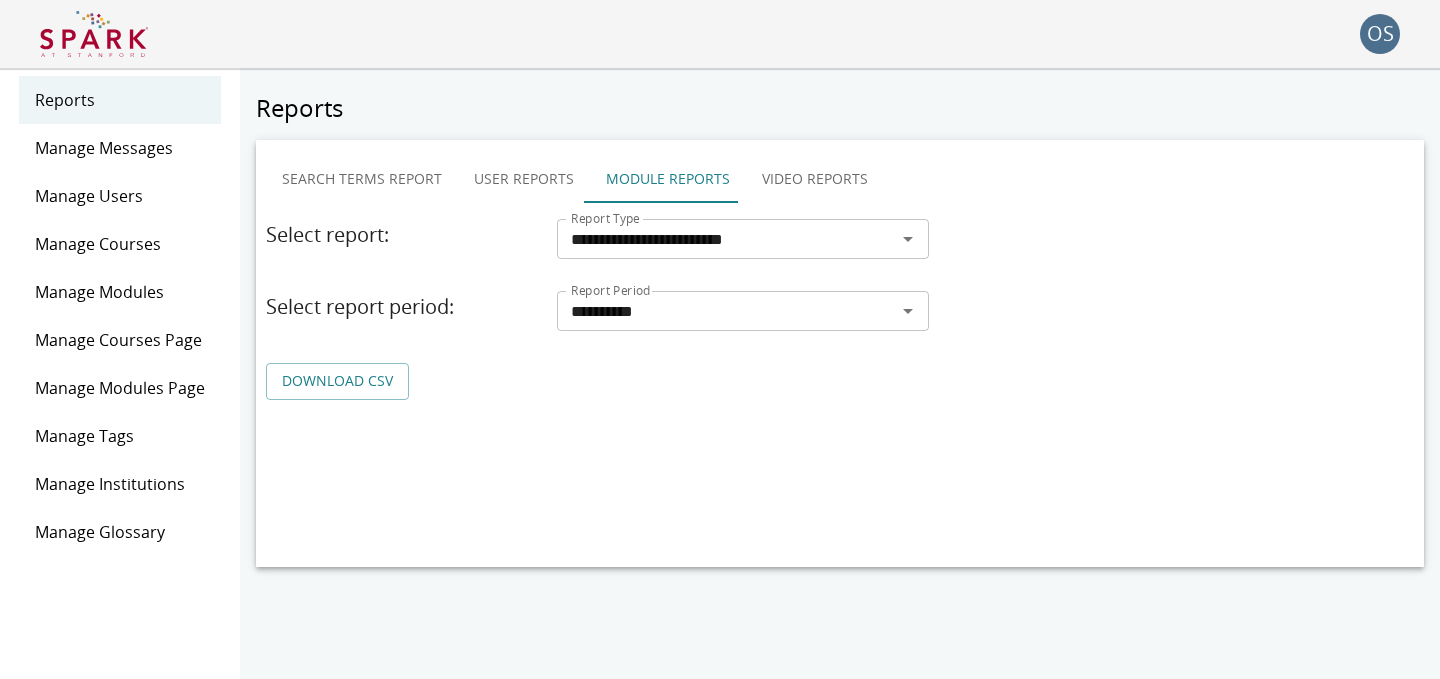 scroll, scrollTop: 0, scrollLeft: 0, axis: both 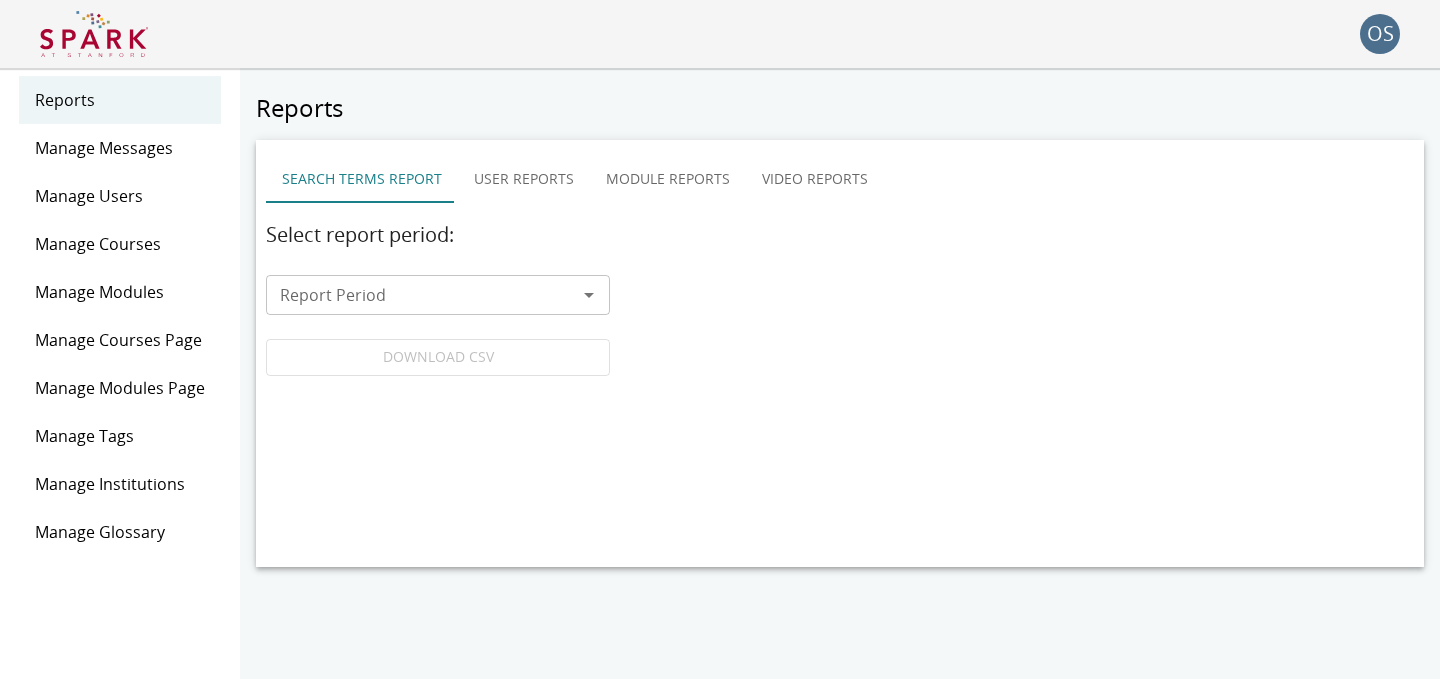 click on "Module Reports" at bounding box center [668, 179] 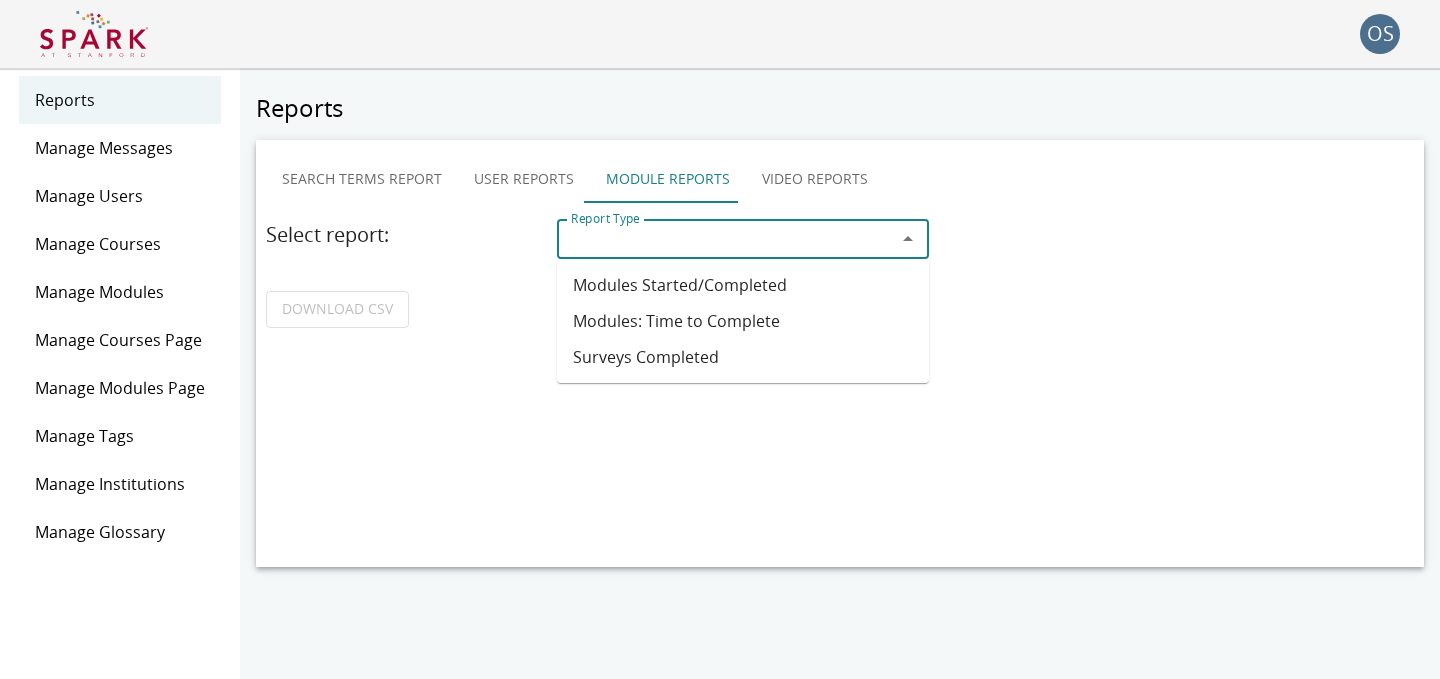click on "Report Type" at bounding box center [726, 239] 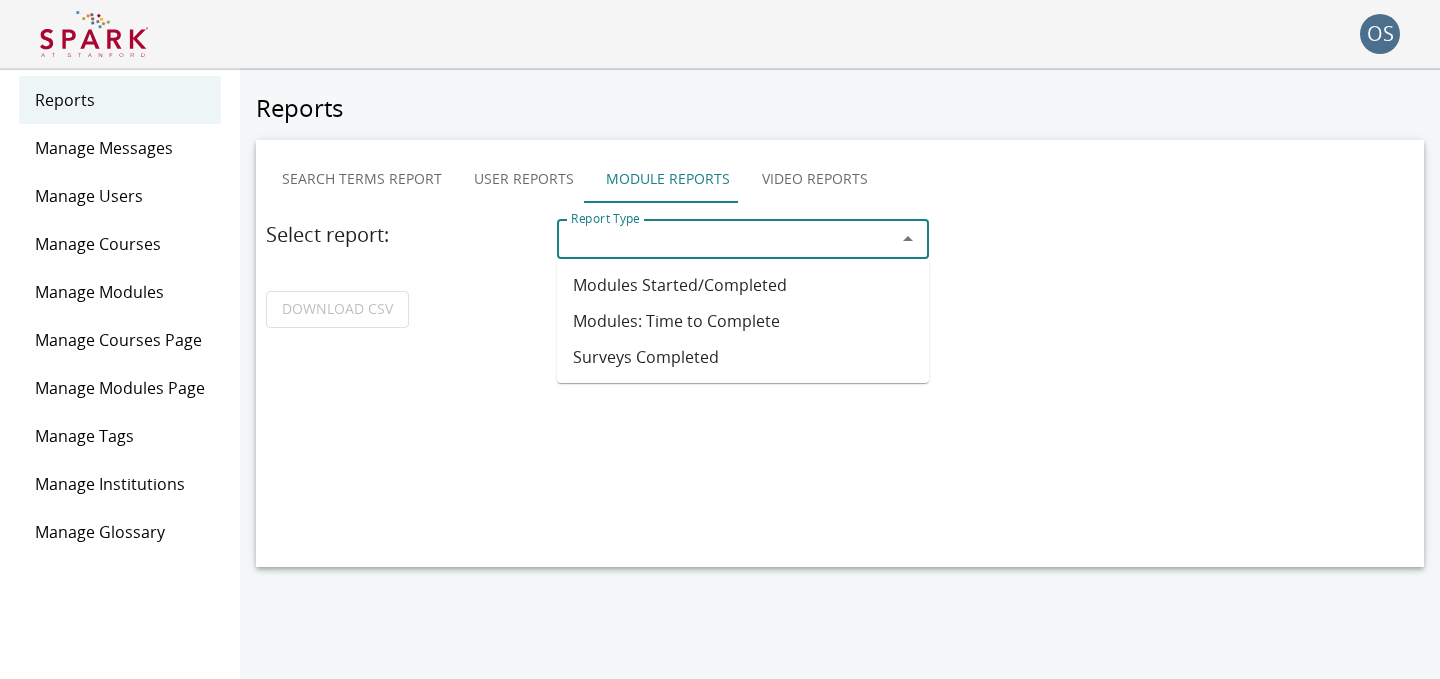 click on "Modules Started/Completed" at bounding box center (743, 285) 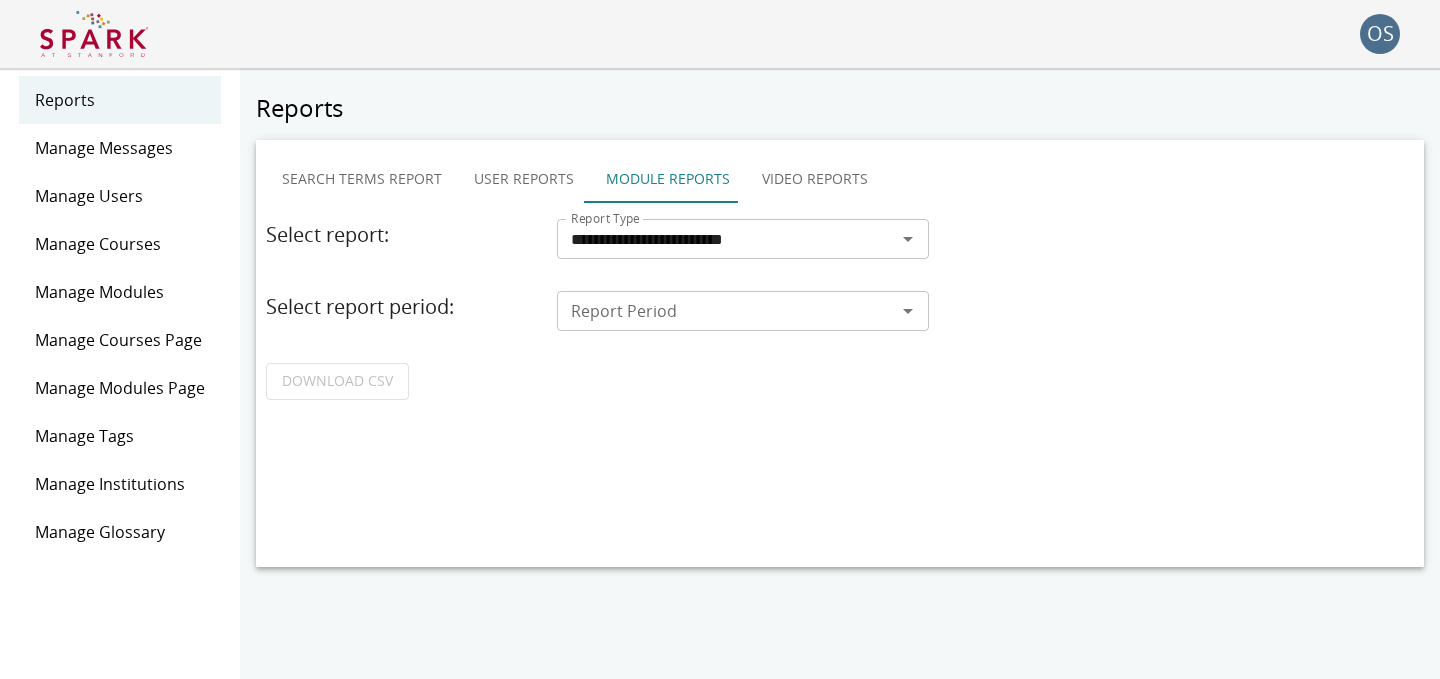 click on "Report Period" at bounding box center [726, 311] 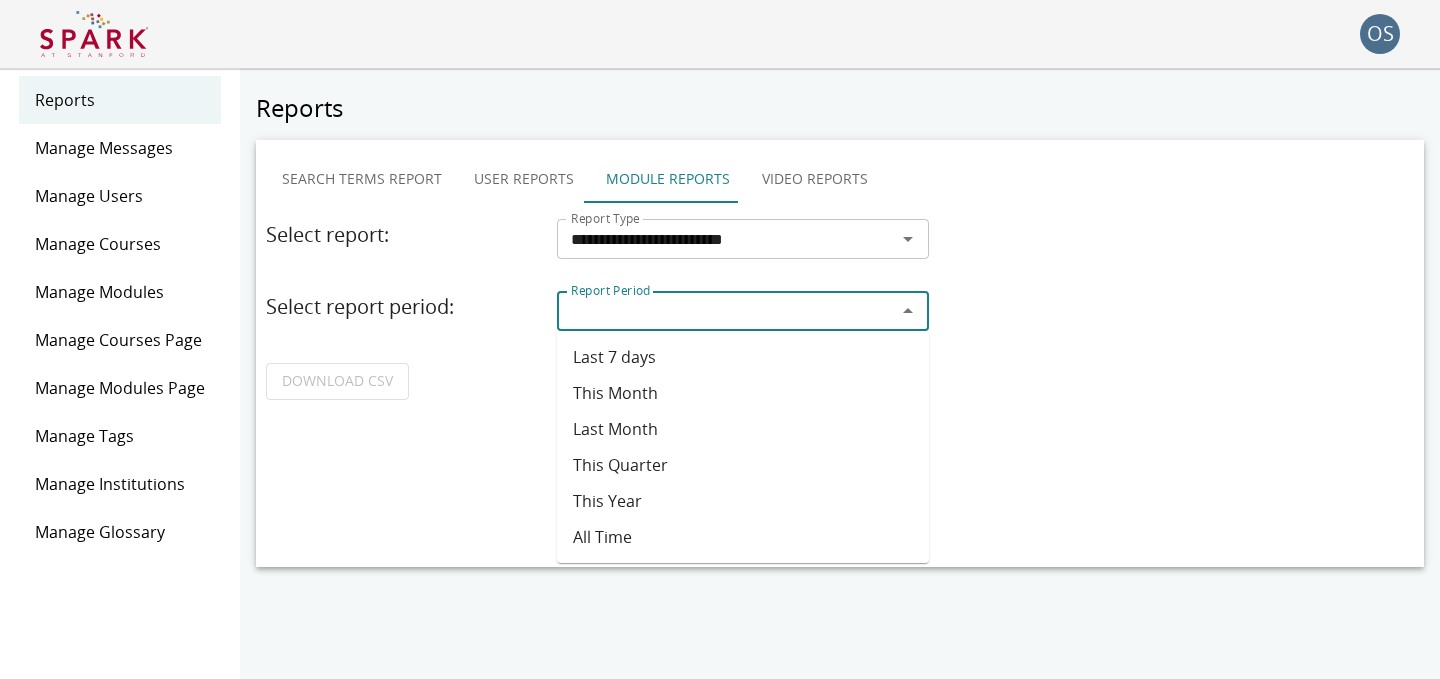drag, startPoint x: 643, startPoint y: 530, endPoint x: 645, endPoint y: 517, distance: 13.152946 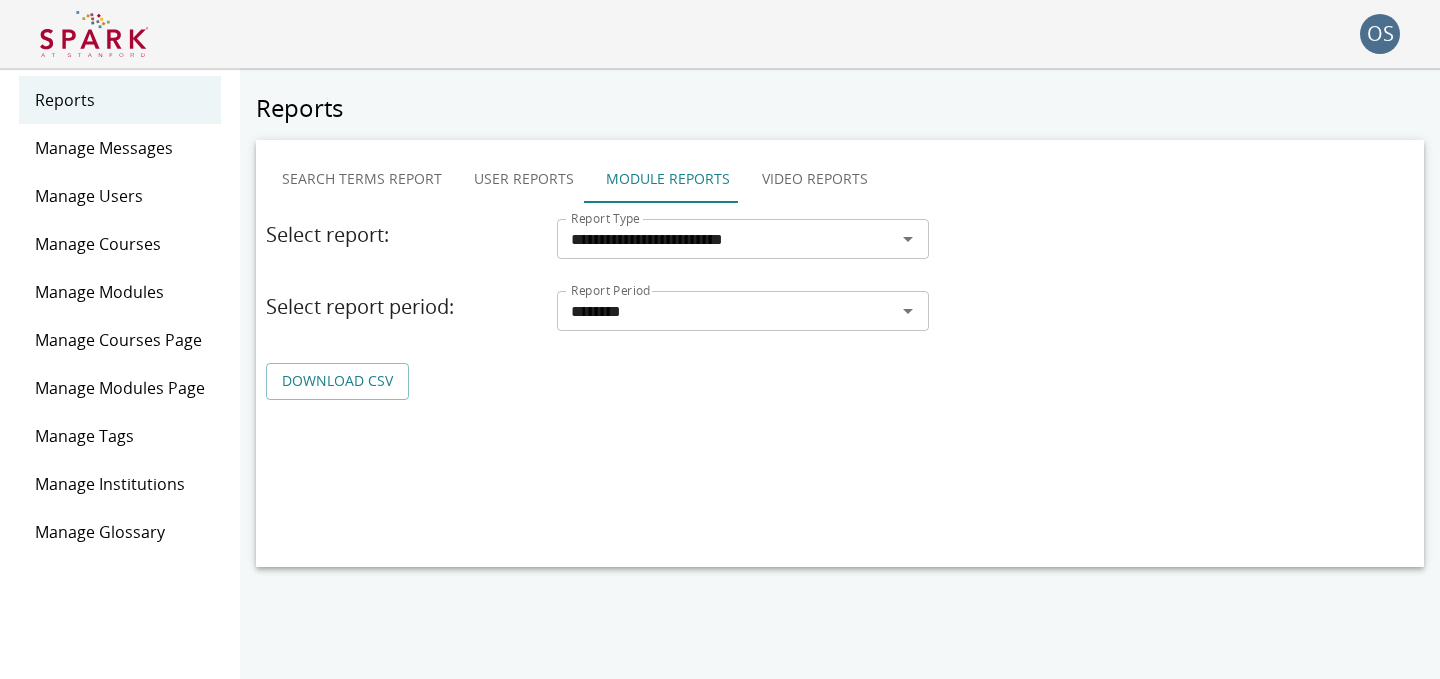 click on "**********" at bounding box center [840, 353] 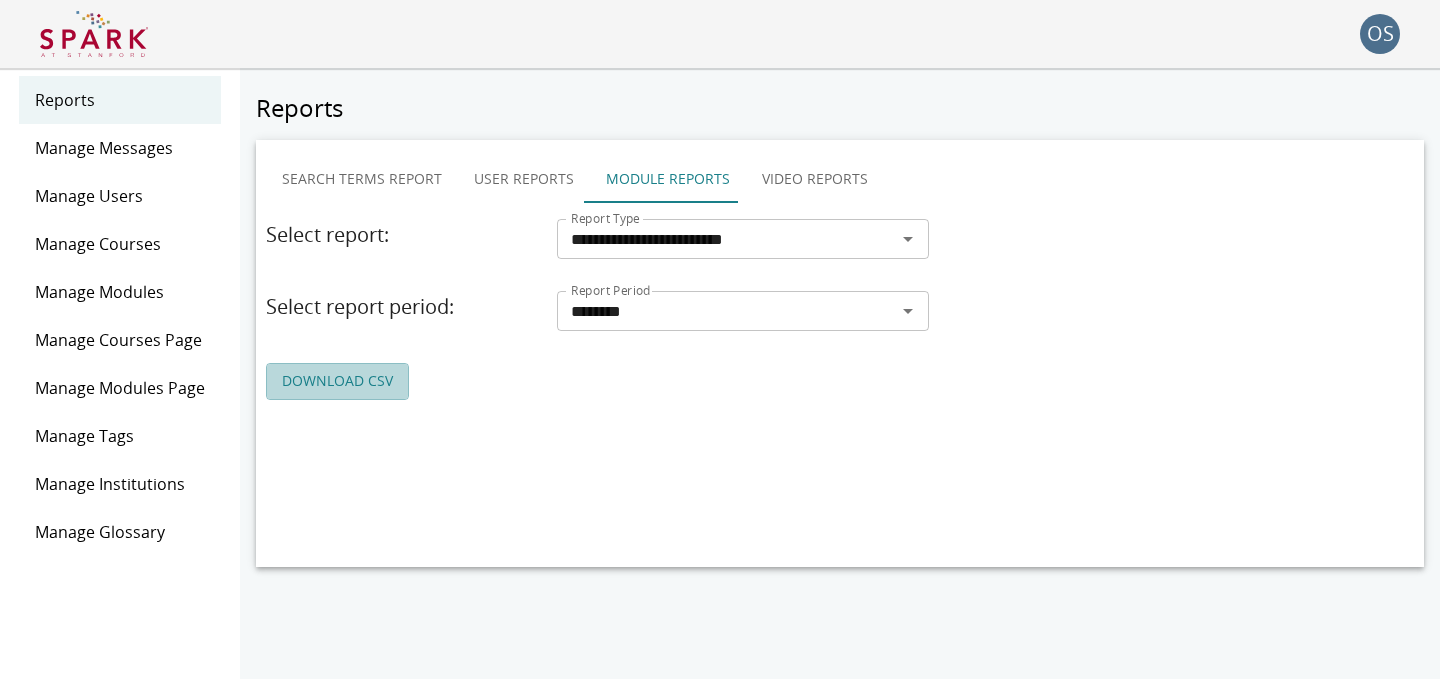 click on "DOWNLOAD CSV" at bounding box center (337, 381) 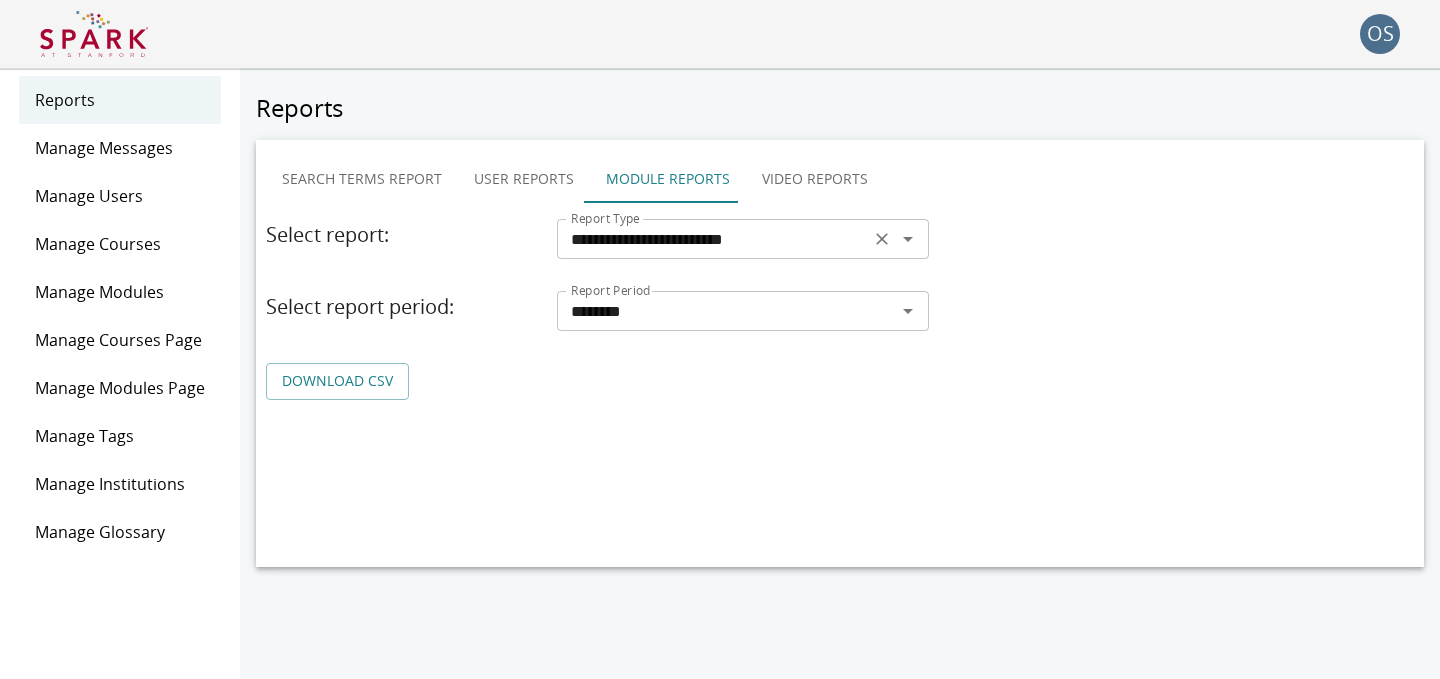 click on "**********" at bounding box center [713, 239] 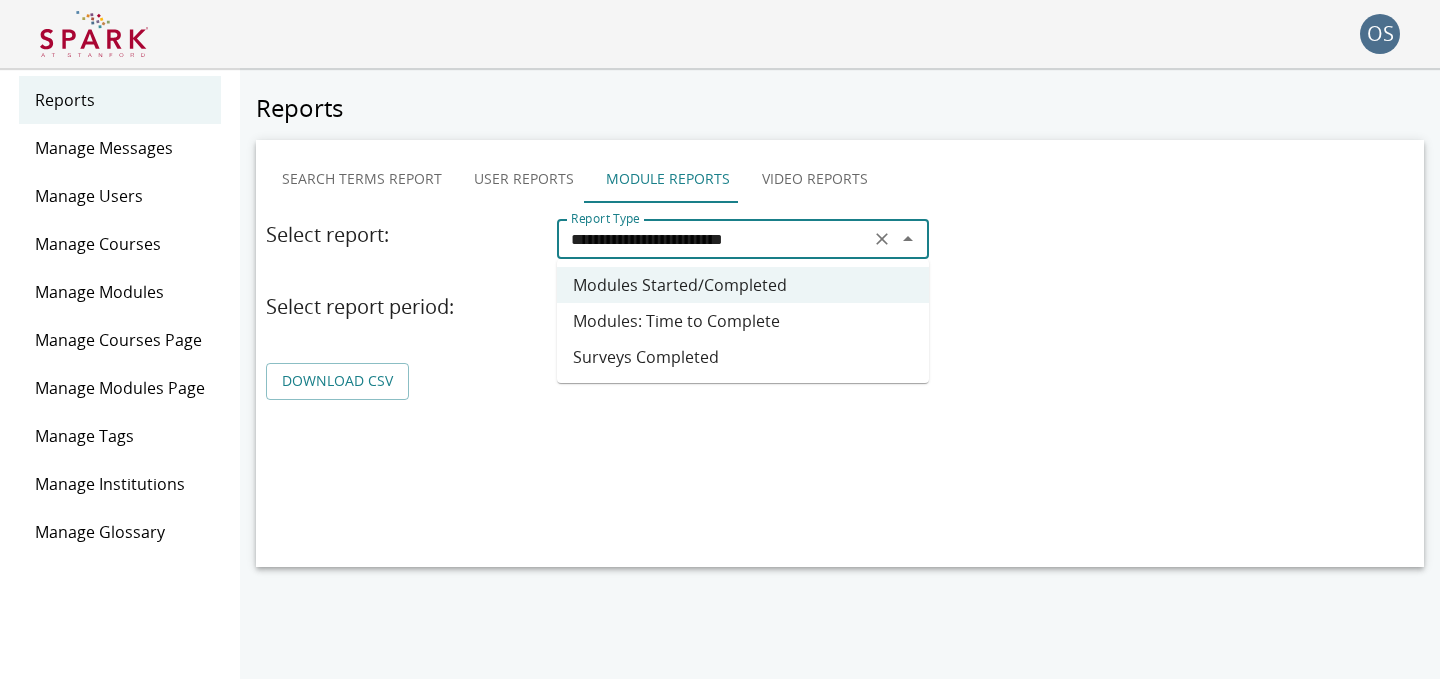 click on "Modules: Time to Complete" at bounding box center [743, 321] 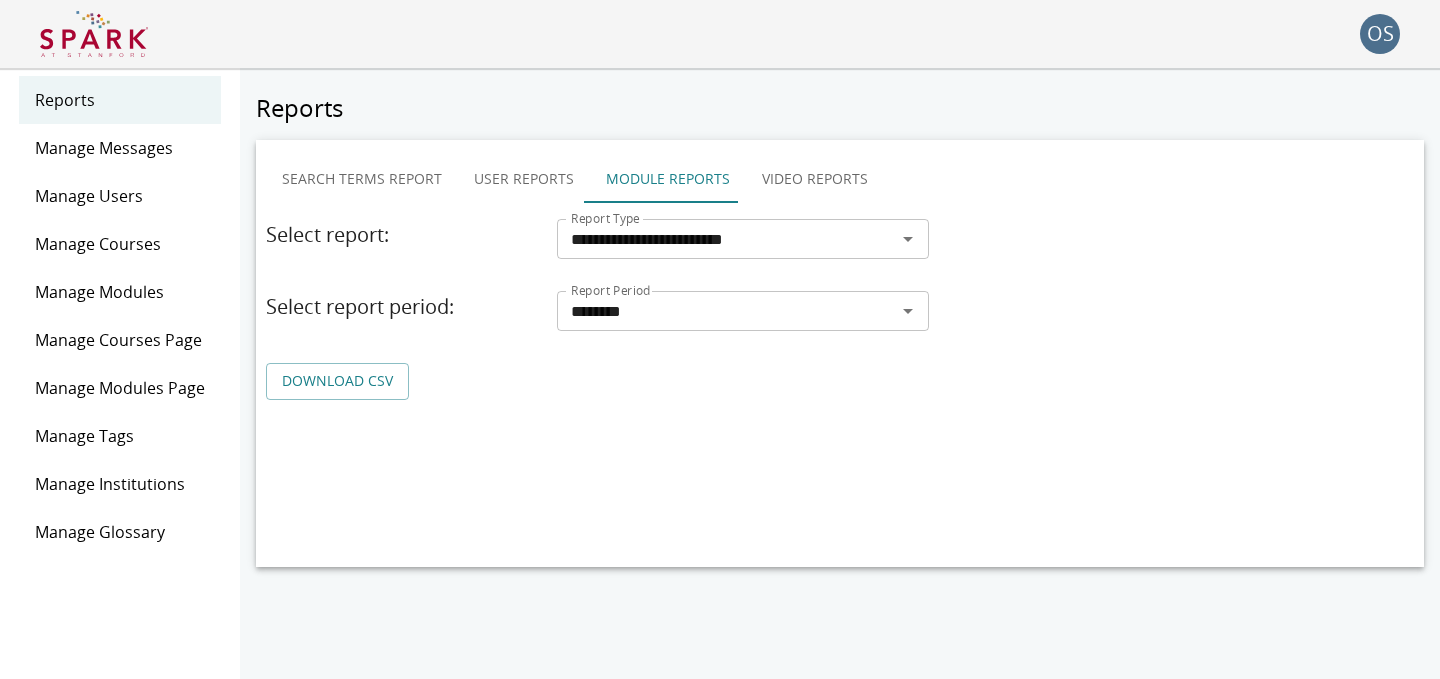 click on "DOWNLOAD CSV" at bounding box center (337, 381) 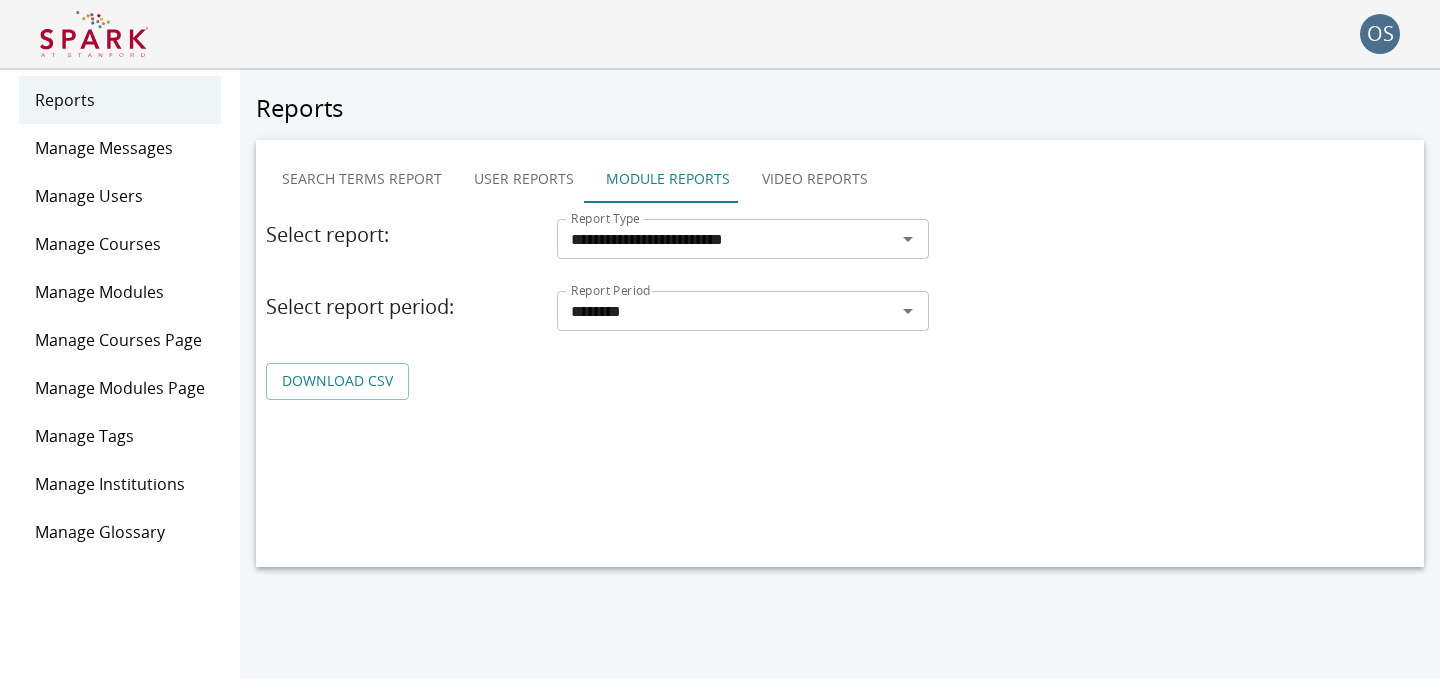 click at bounding box center (94, 34) 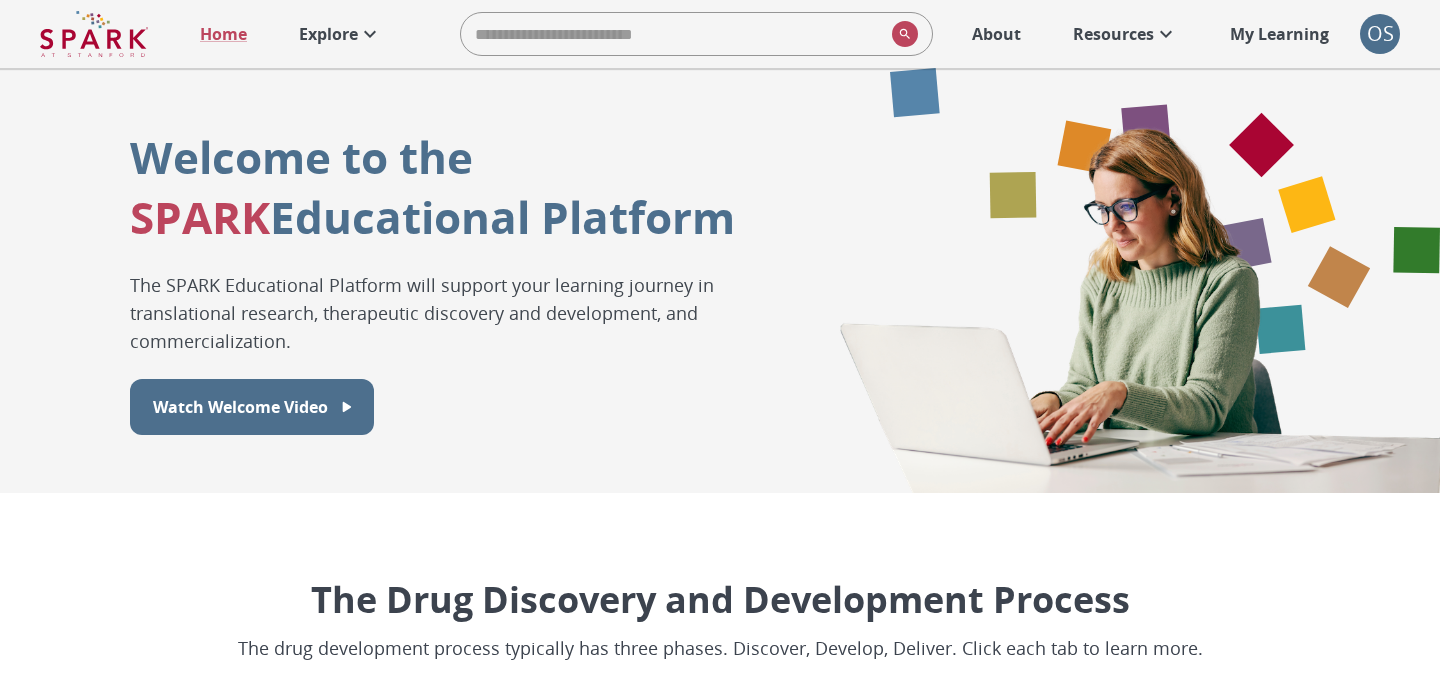 click at bounding box center [370, 34] 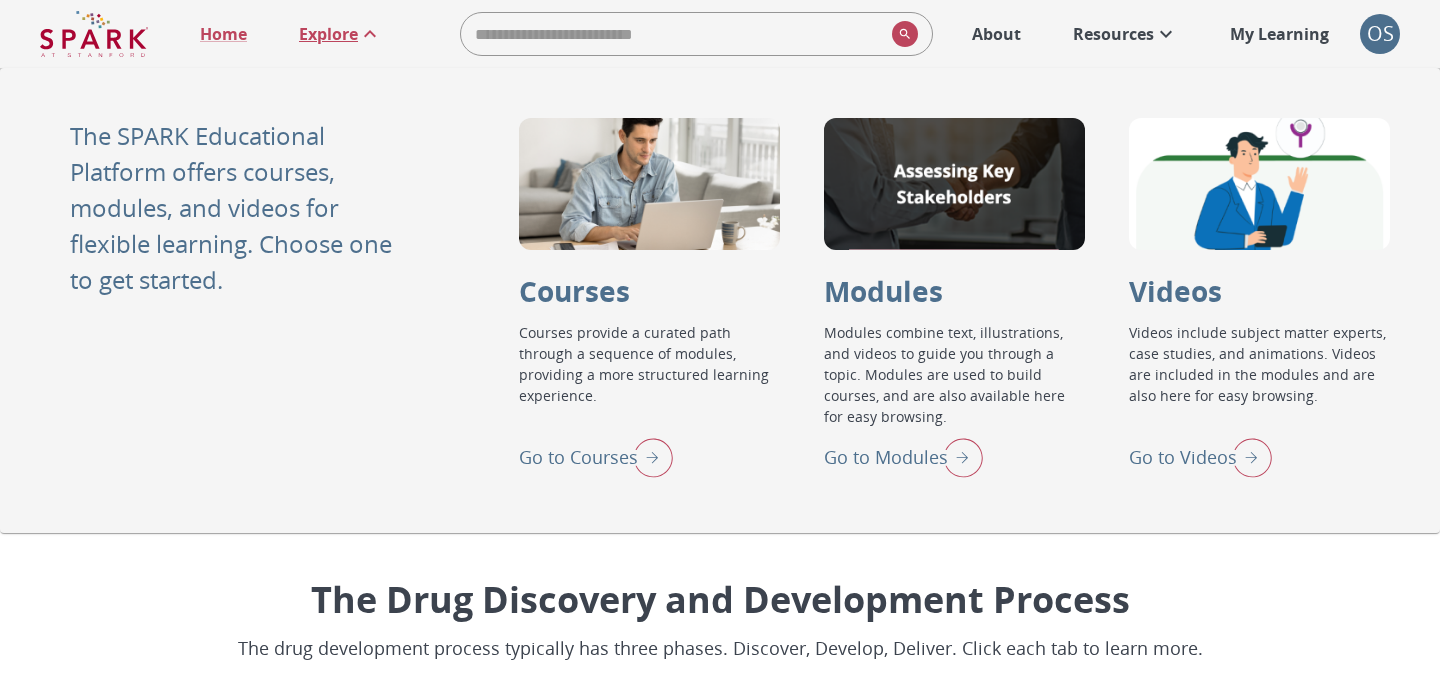 click on "Go to Modules" at bounding box center [886, 457] 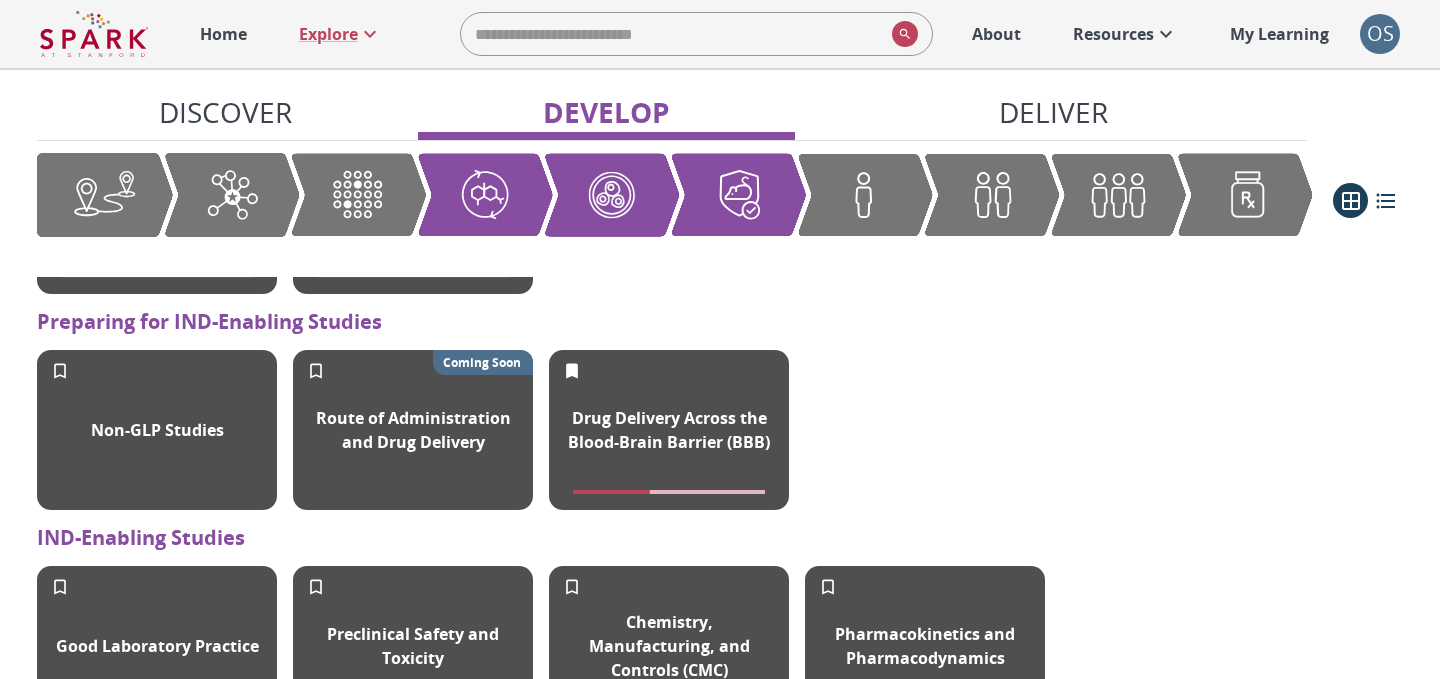 scroll, scrollTop: 1700, scrollLeft: 0, axis: vertical 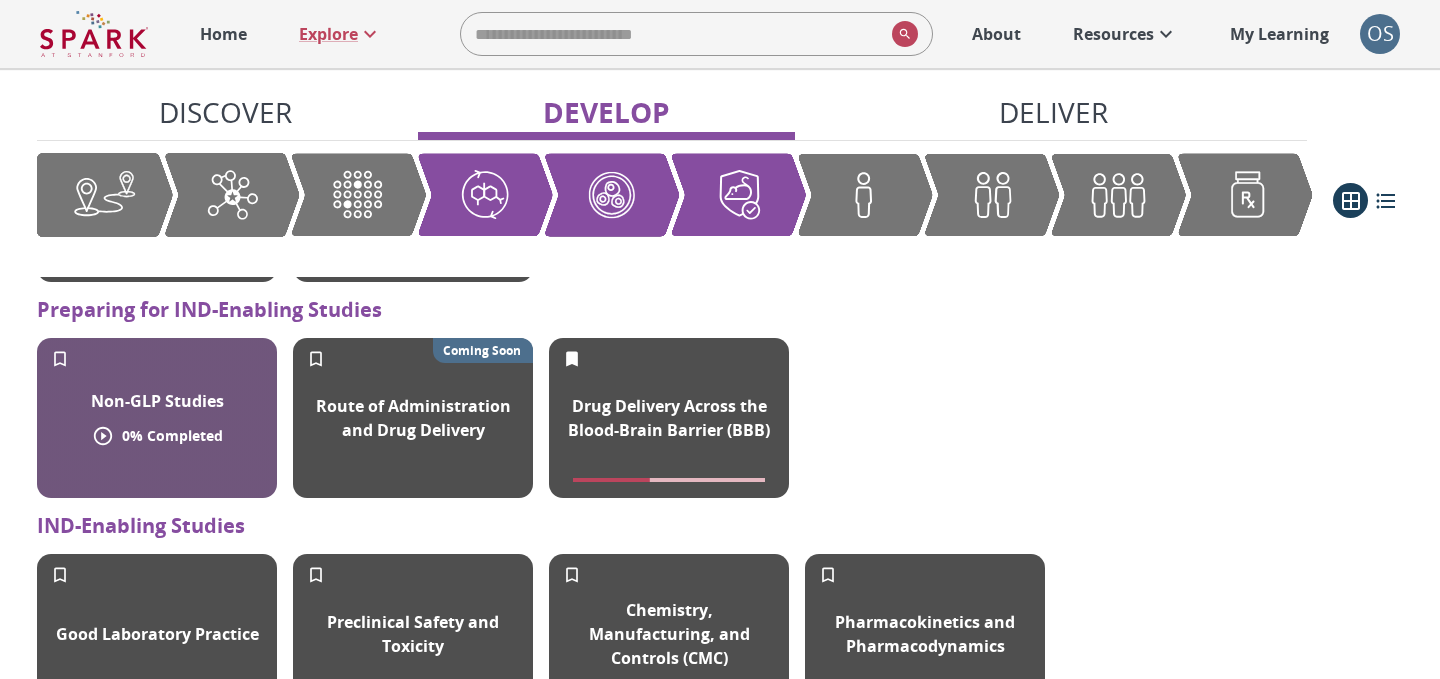 click on "0 % Completed" at bounding box center (172, 435) 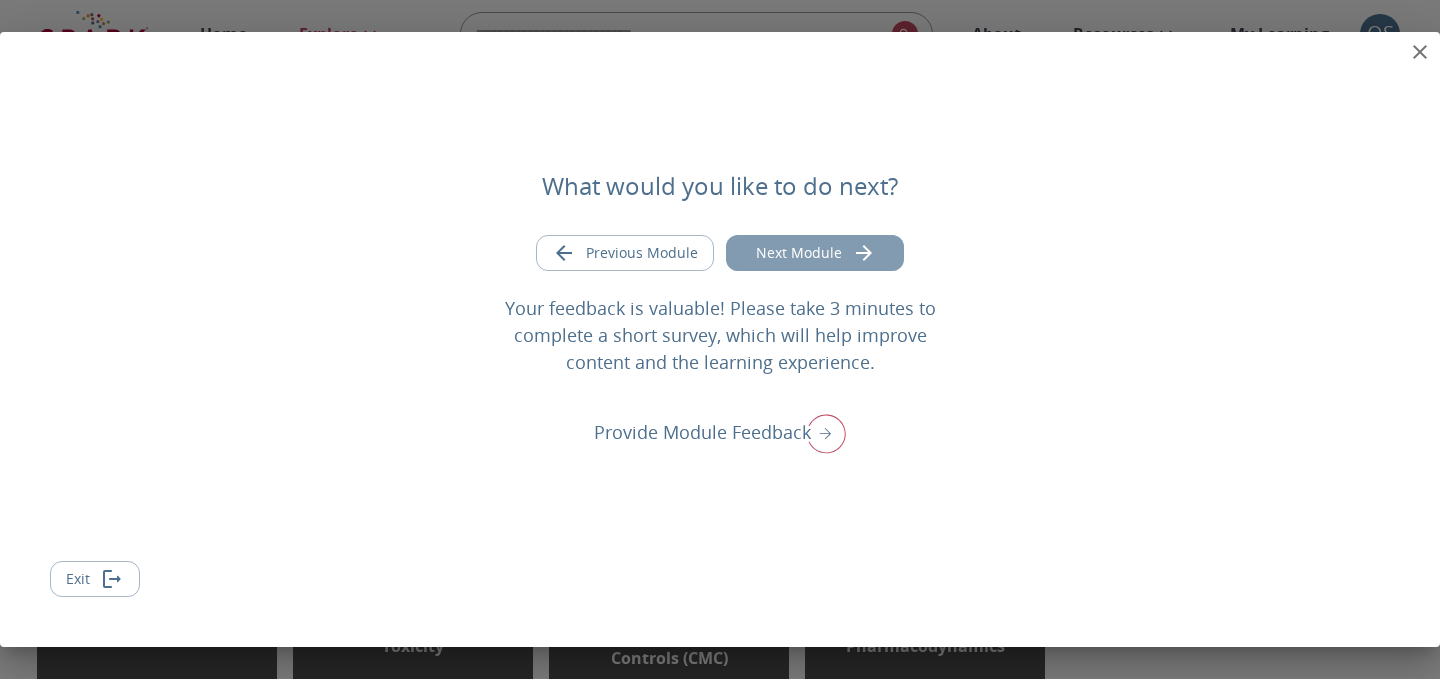 click at bounding box center [864, 253] 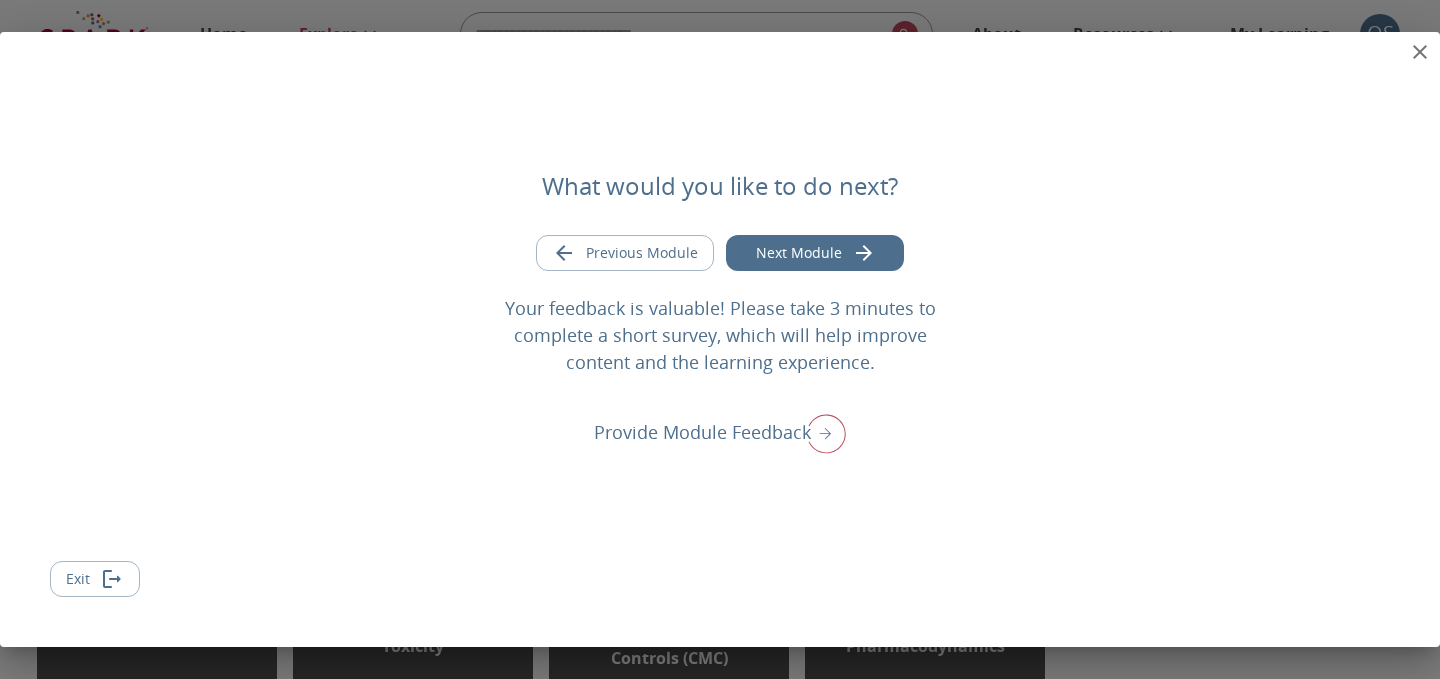 click on "Exit" at bounding box center [95, 579] 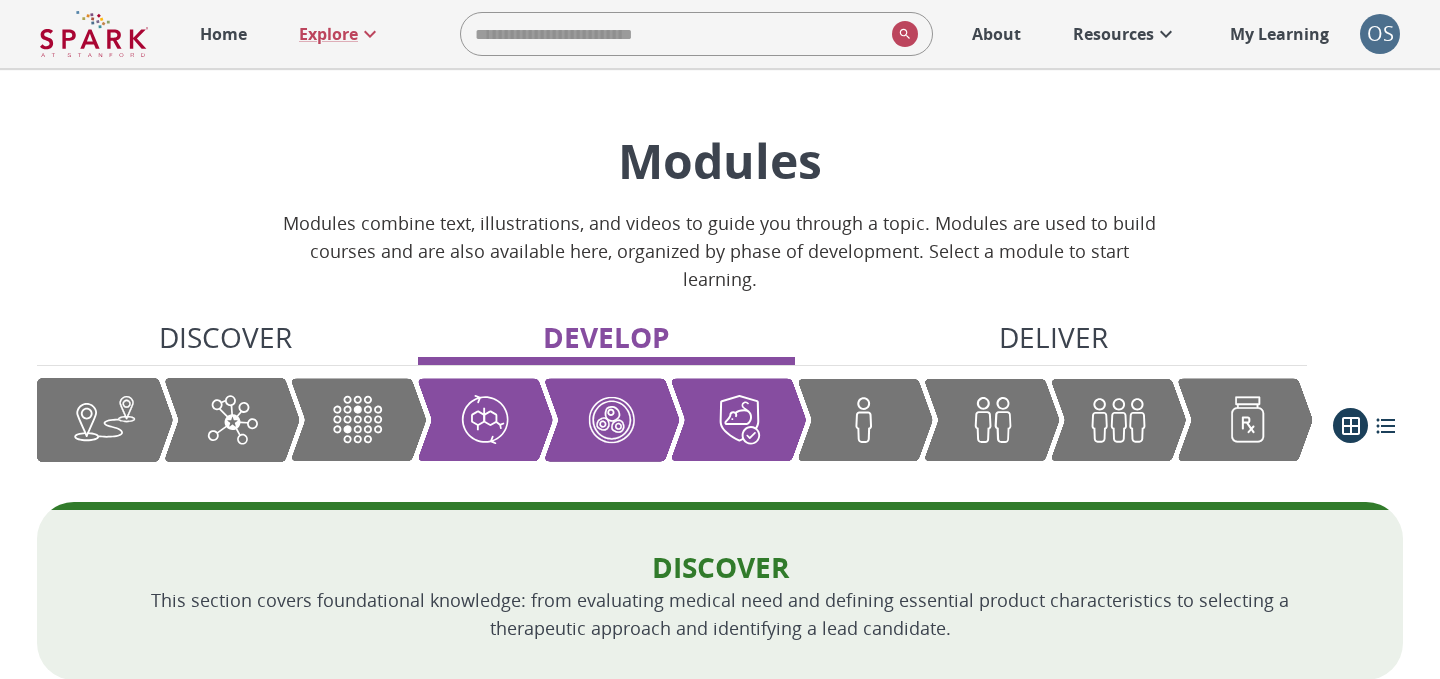 click on "OS" at bounding box center (1380, 34) 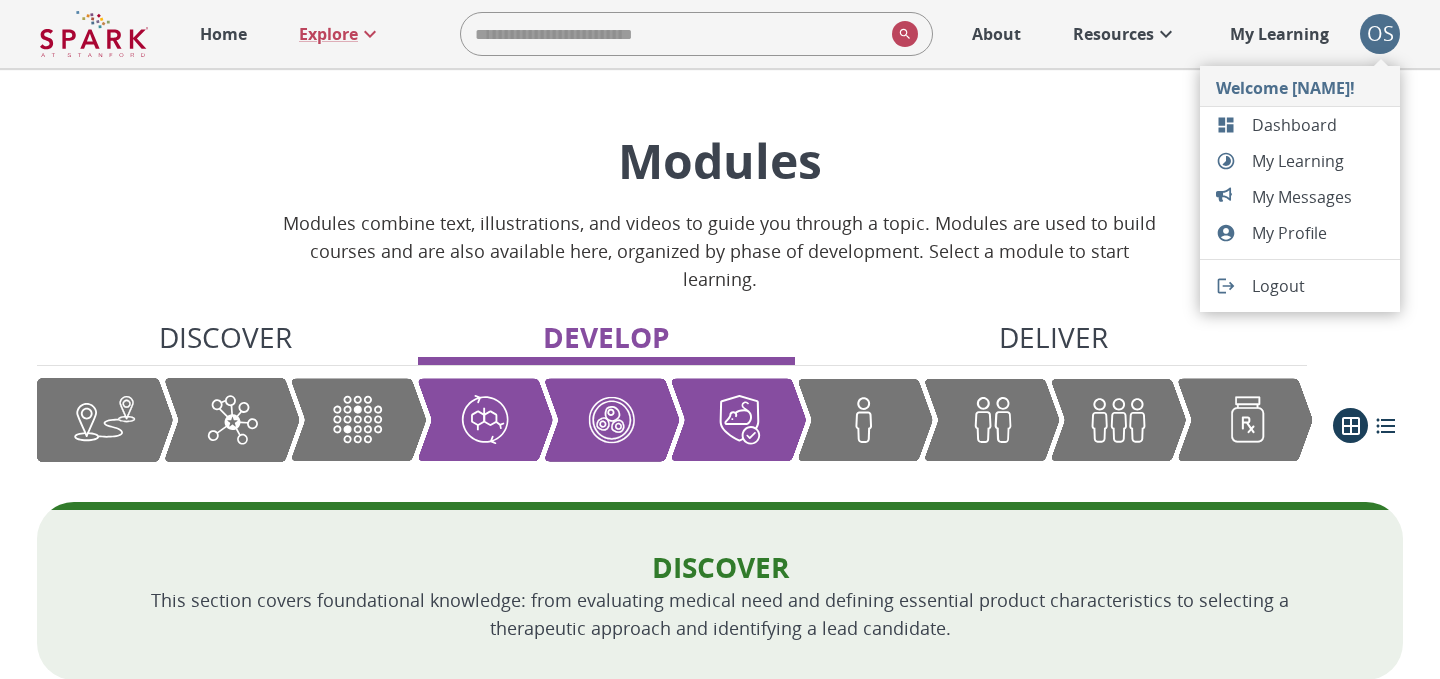click on "Dashboard" at bounding box center (1318, 125) 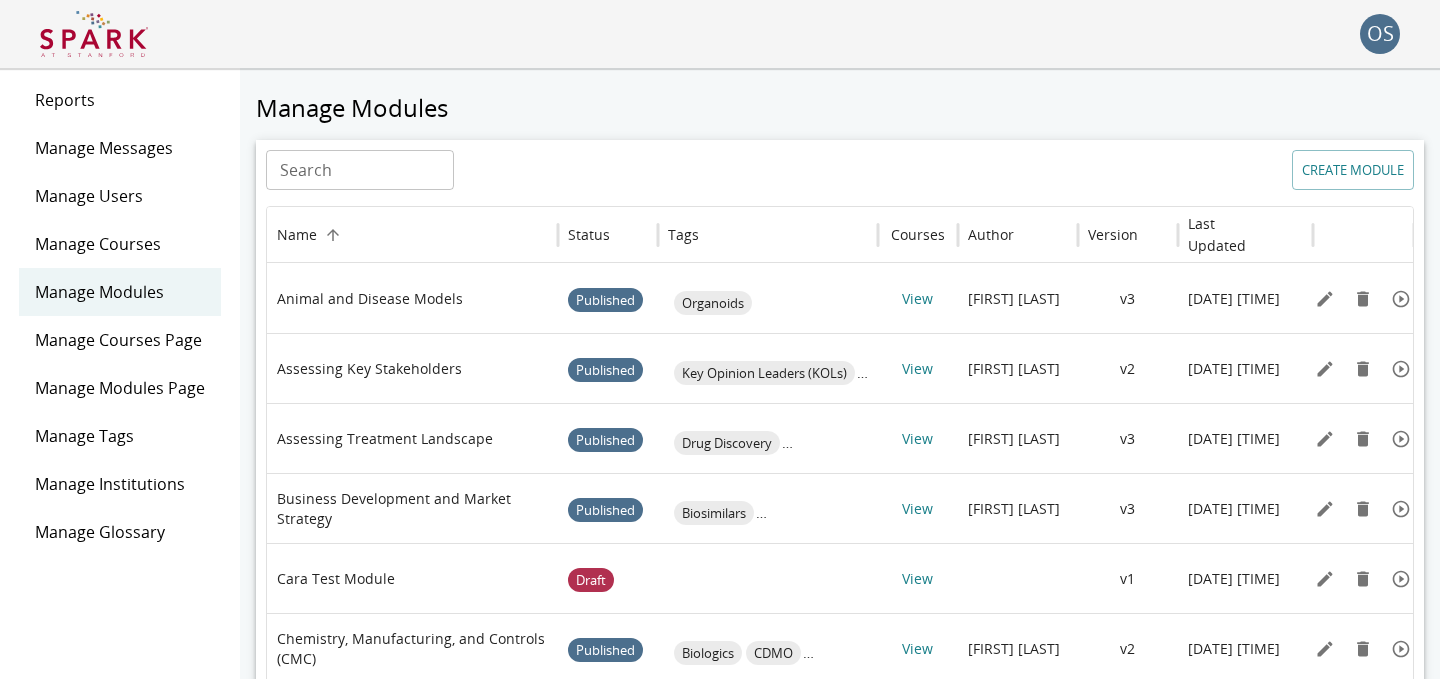 click on "Reports" at bounding box center [120, 100] 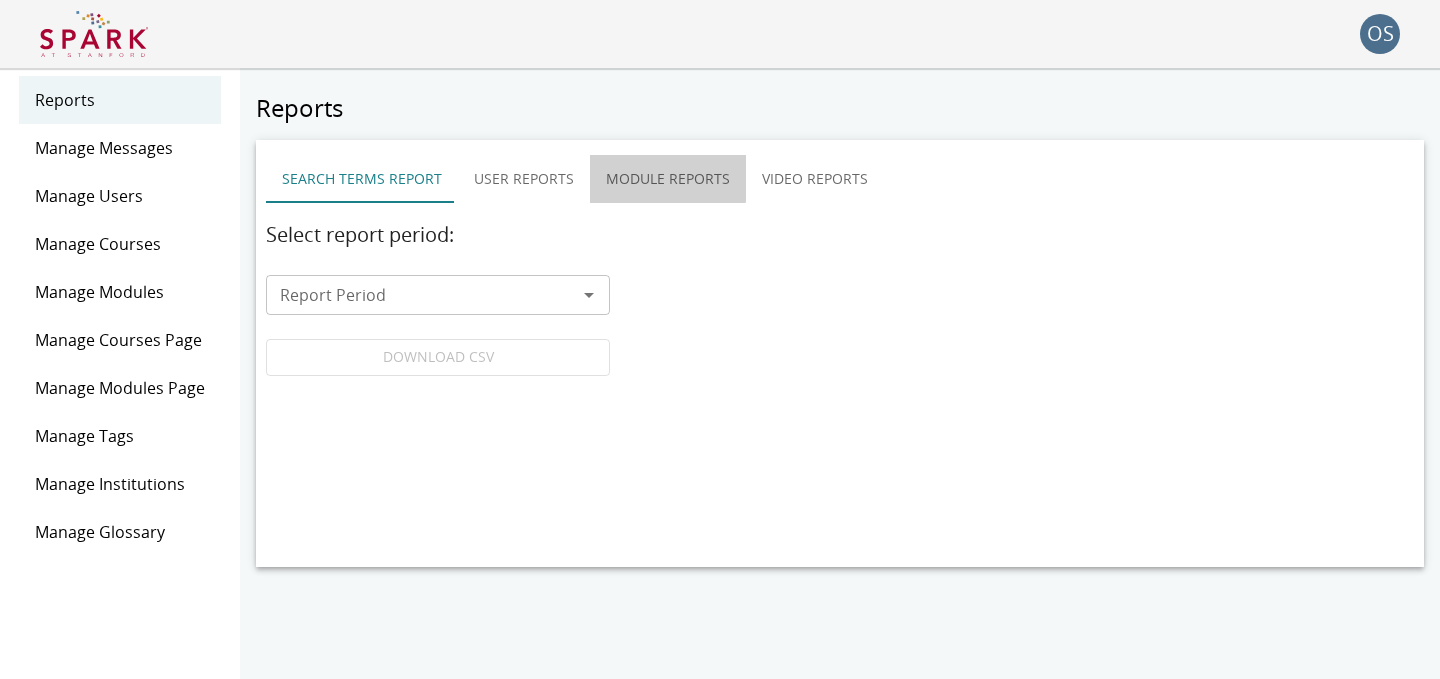 click on "Module Reports" at bounding box center [668, 179] 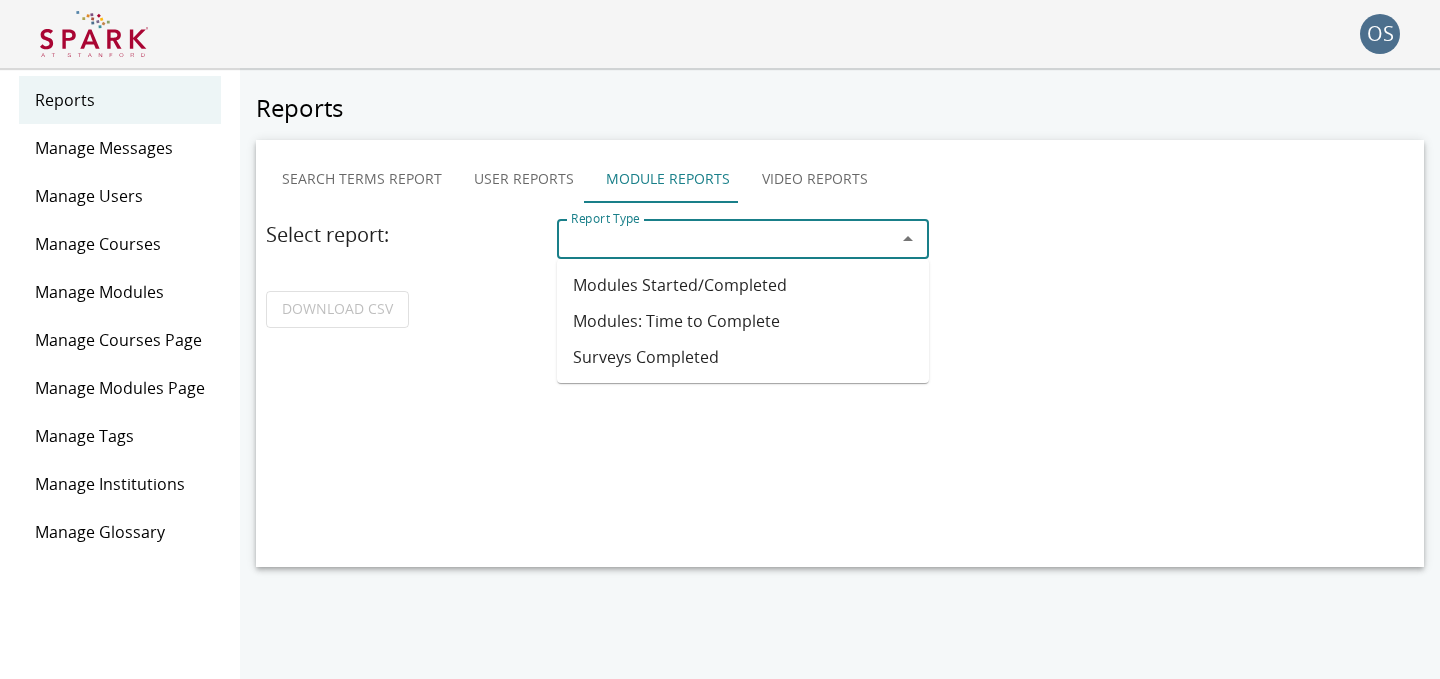 click on "Report Type" at bounding box center [726, 239] 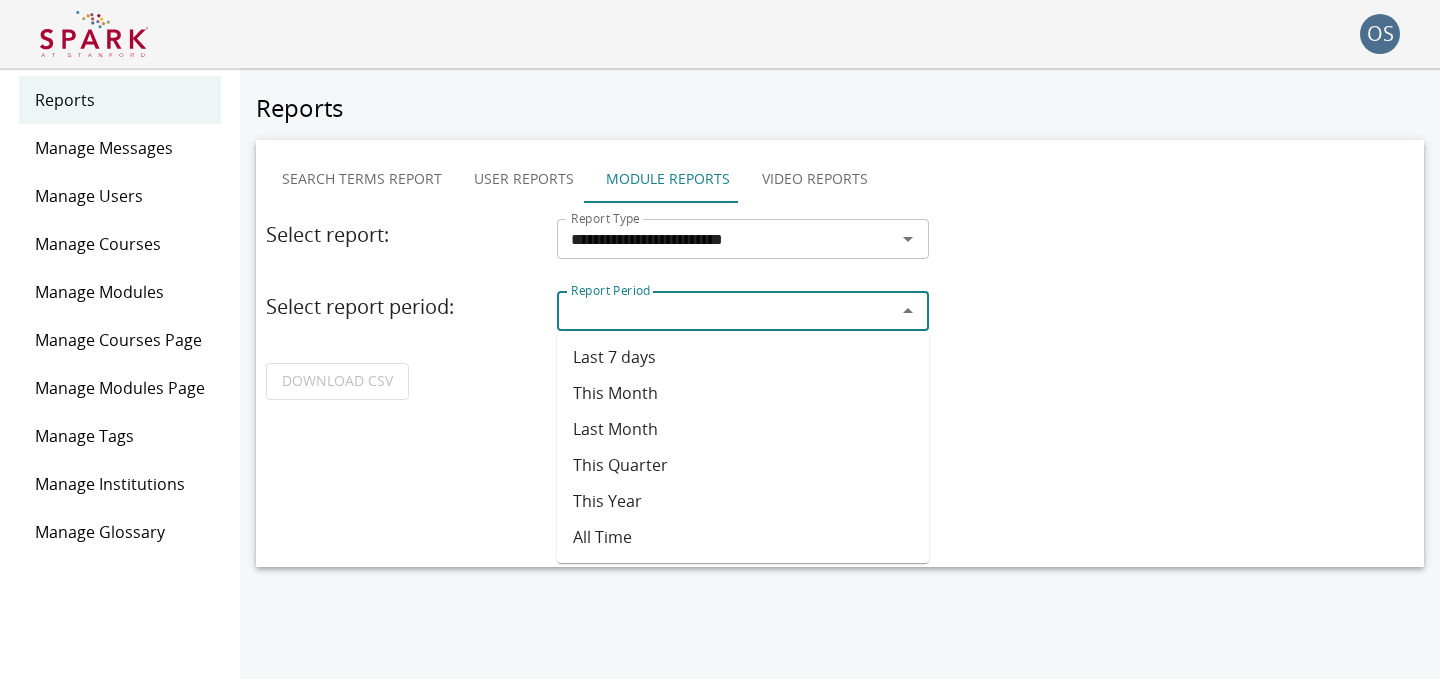 click on "Report Period" at bounding box center (726, 311) 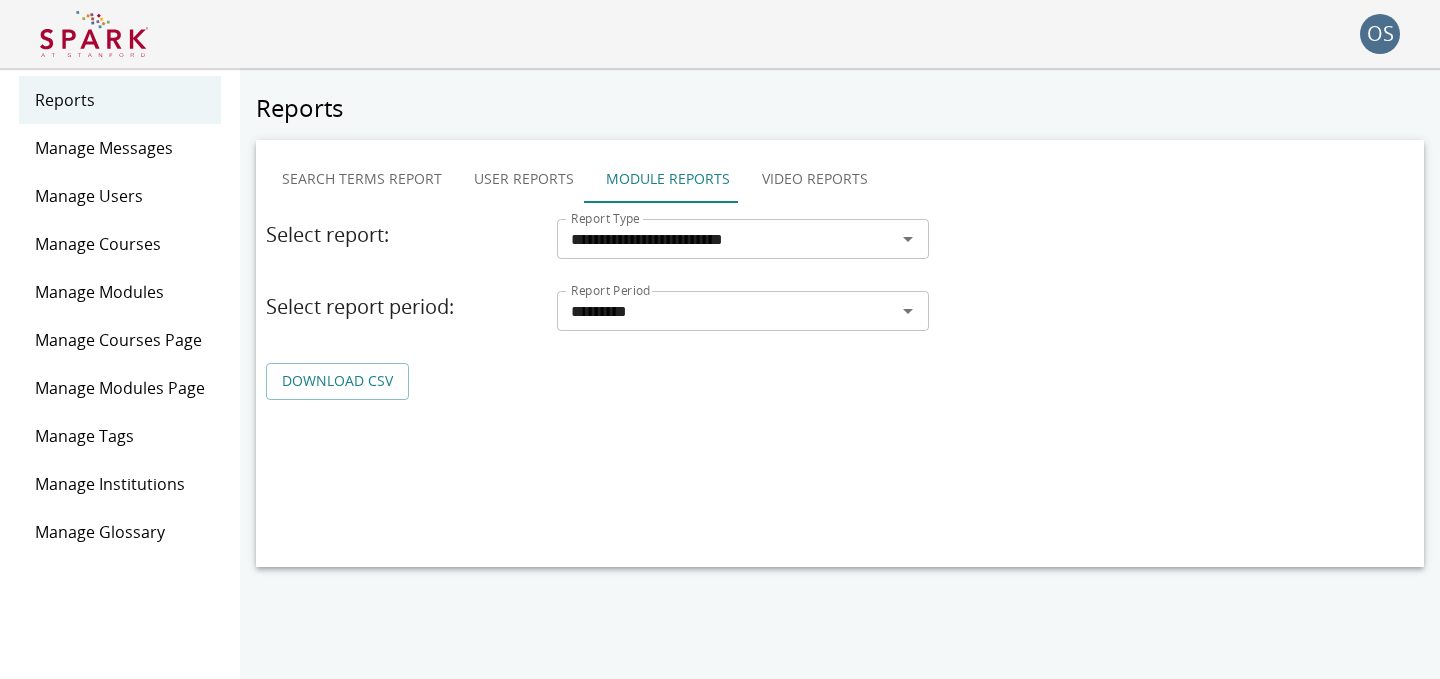 click on "DOWNLOAD CSV" at bounding box center [337, 381] 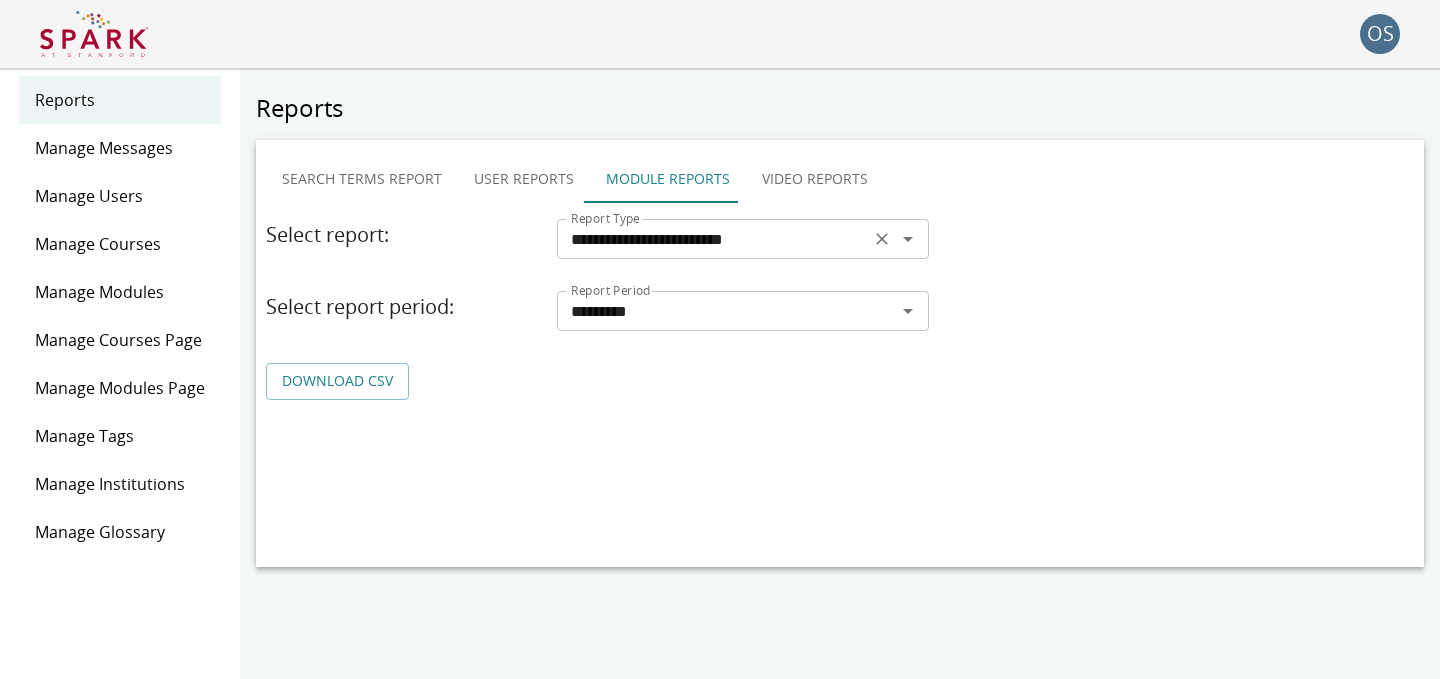 click on "**********" at bounding box center [713, 239] 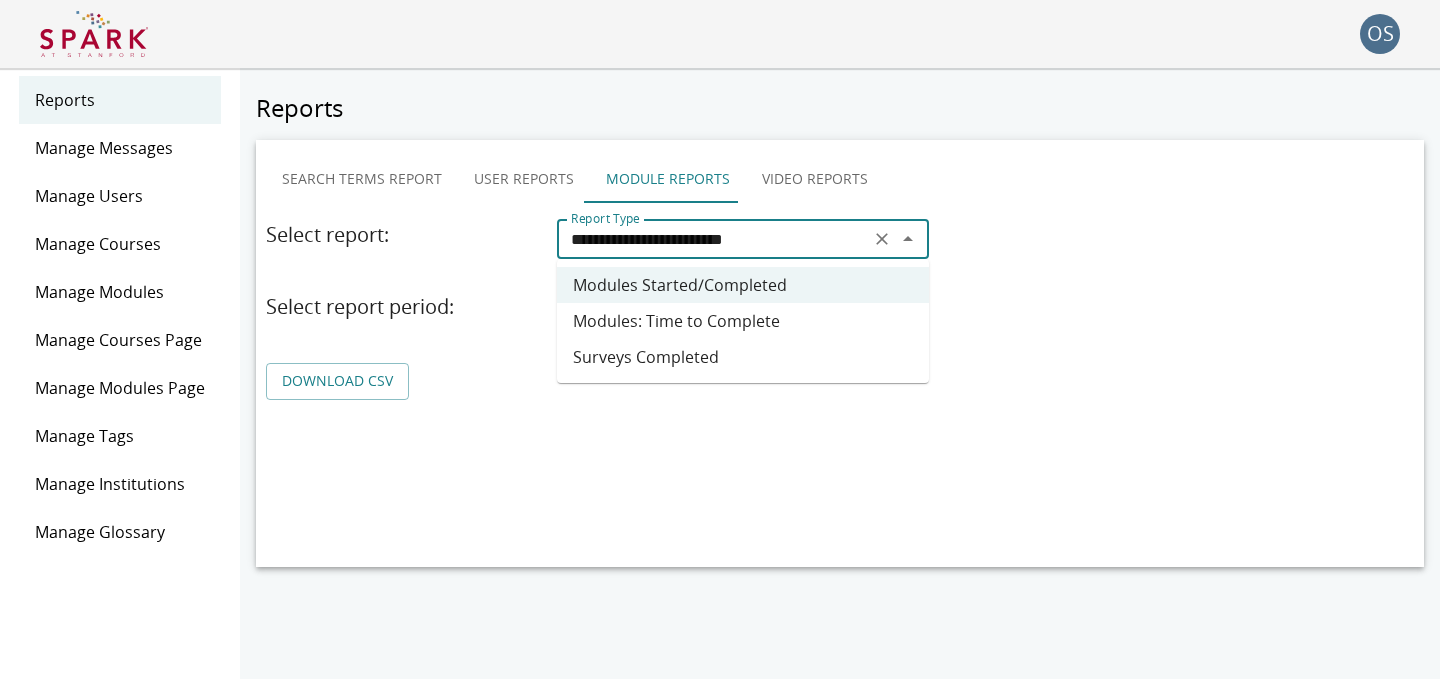 click on "Modules: Time to Complete" at bounding box center [743, 321] 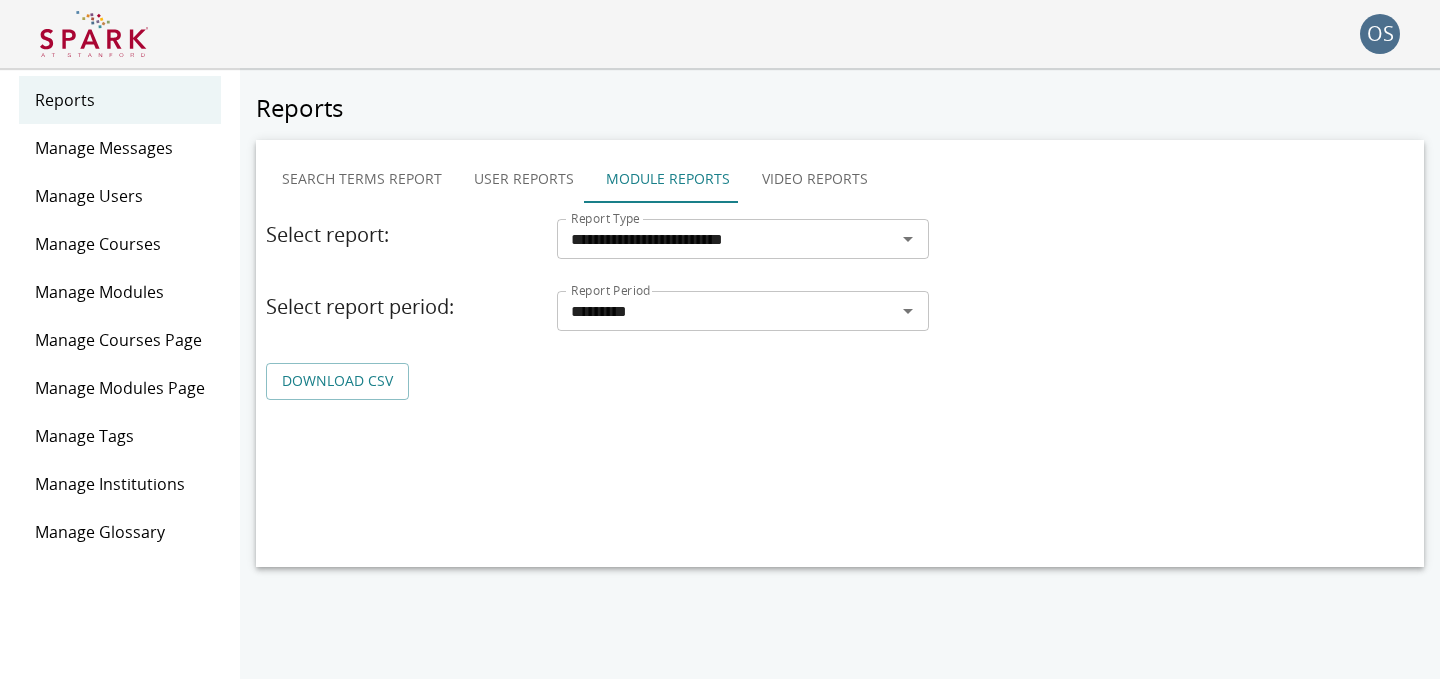 click on "DOWNLOAD CSV" at bounding box center [337, 381] 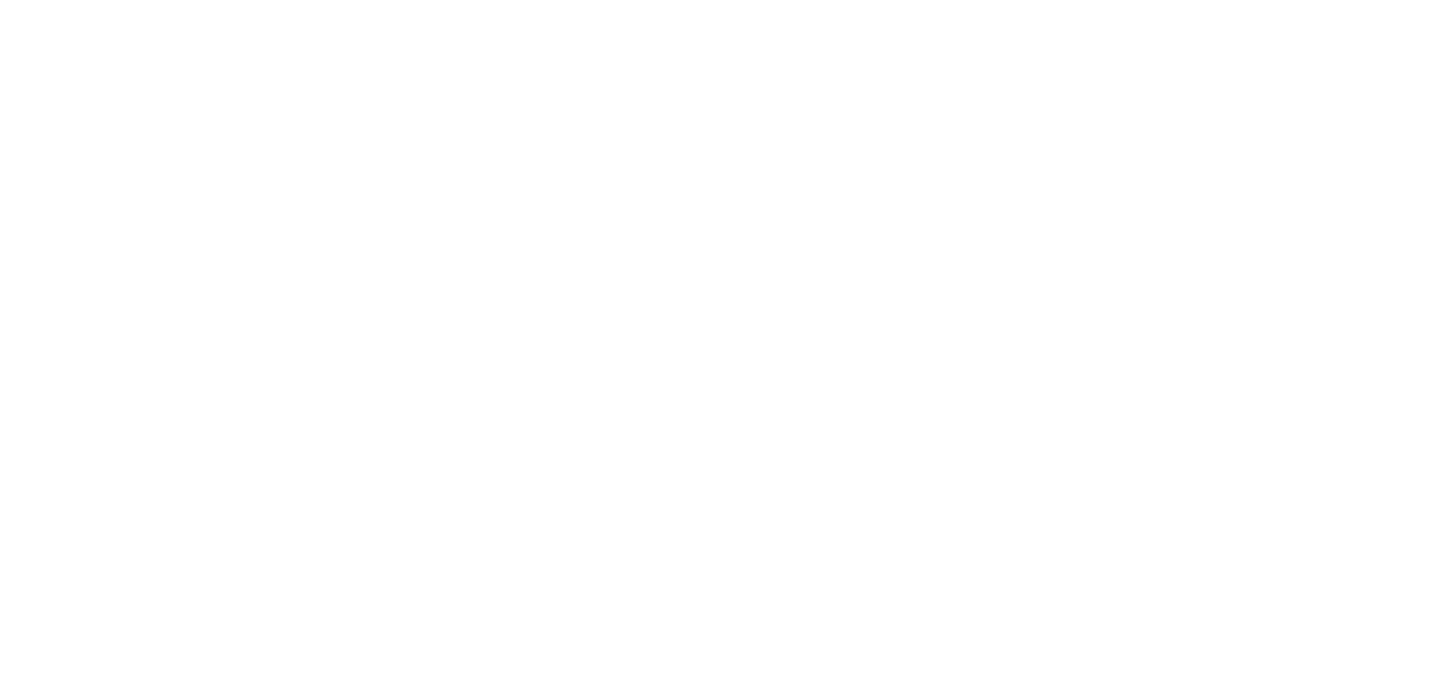scroll, scrollTop: 0, scrollLeft: 0, axis: both 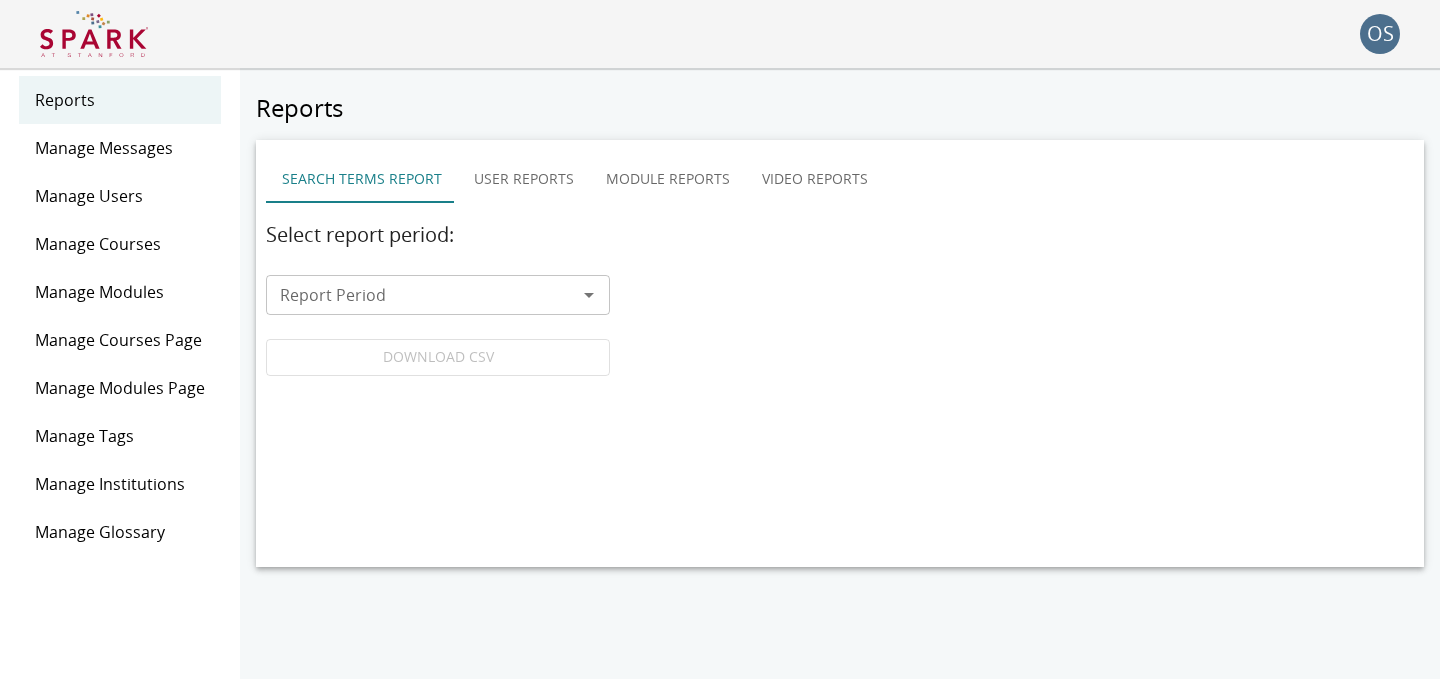 click on "Module Reports" at bounding box center (668, 179) 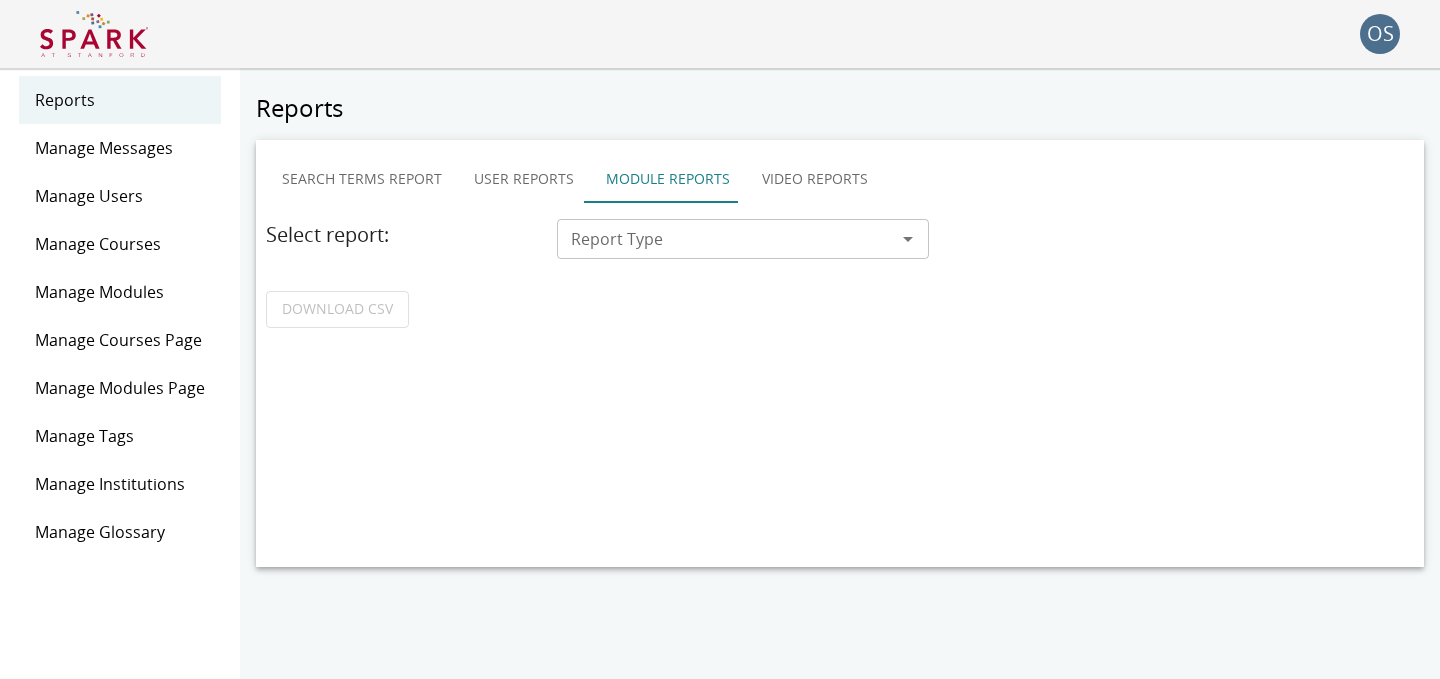 click on "Report Type" at bounding box center [743, 239] 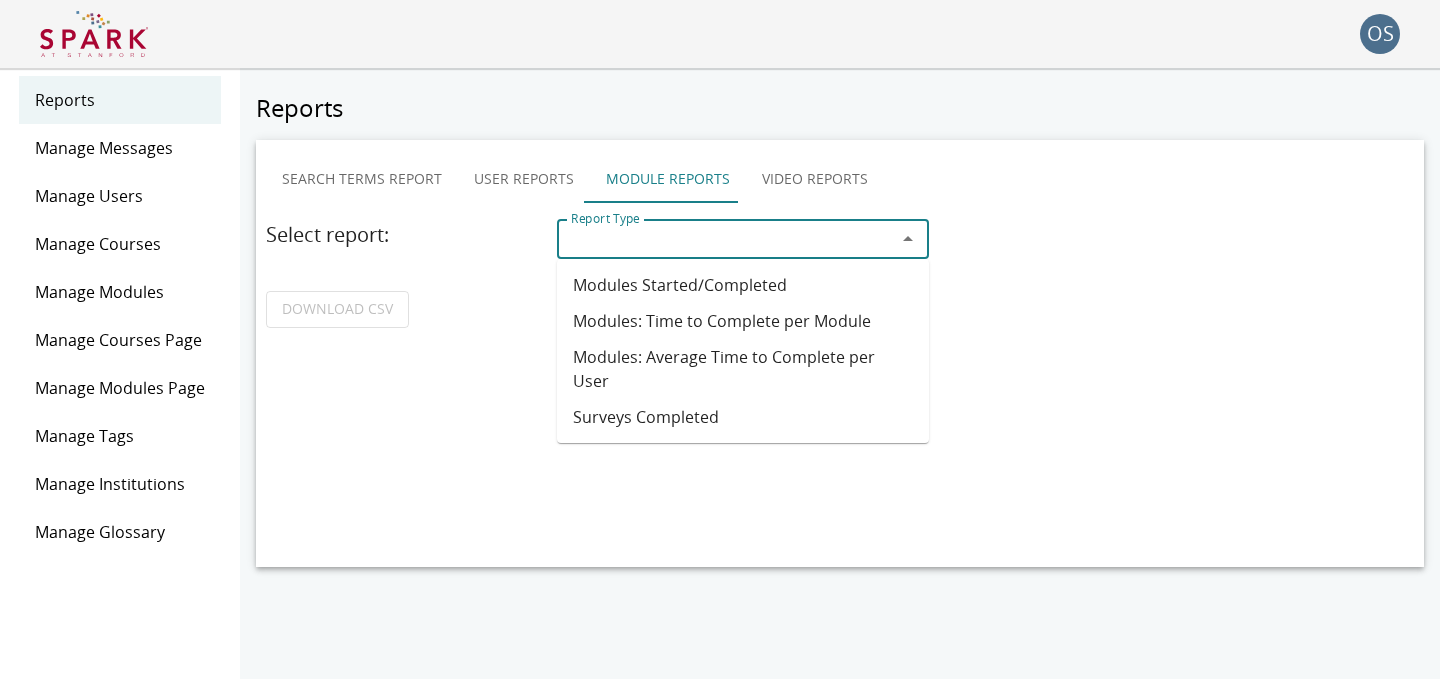 click on "Modules: Average Time to Complete per User" at bounding box center [743, 369] 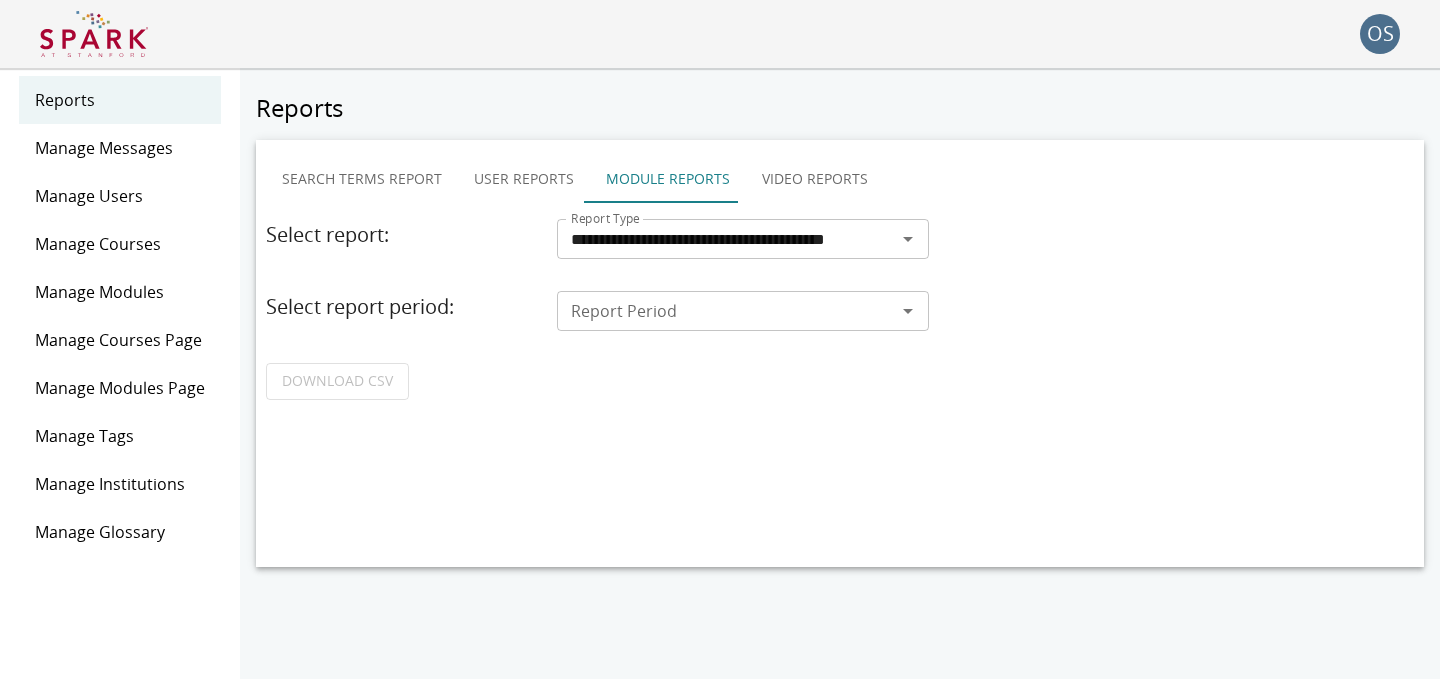 click on "Report Period Report Period" at bounding box center [743, 311] 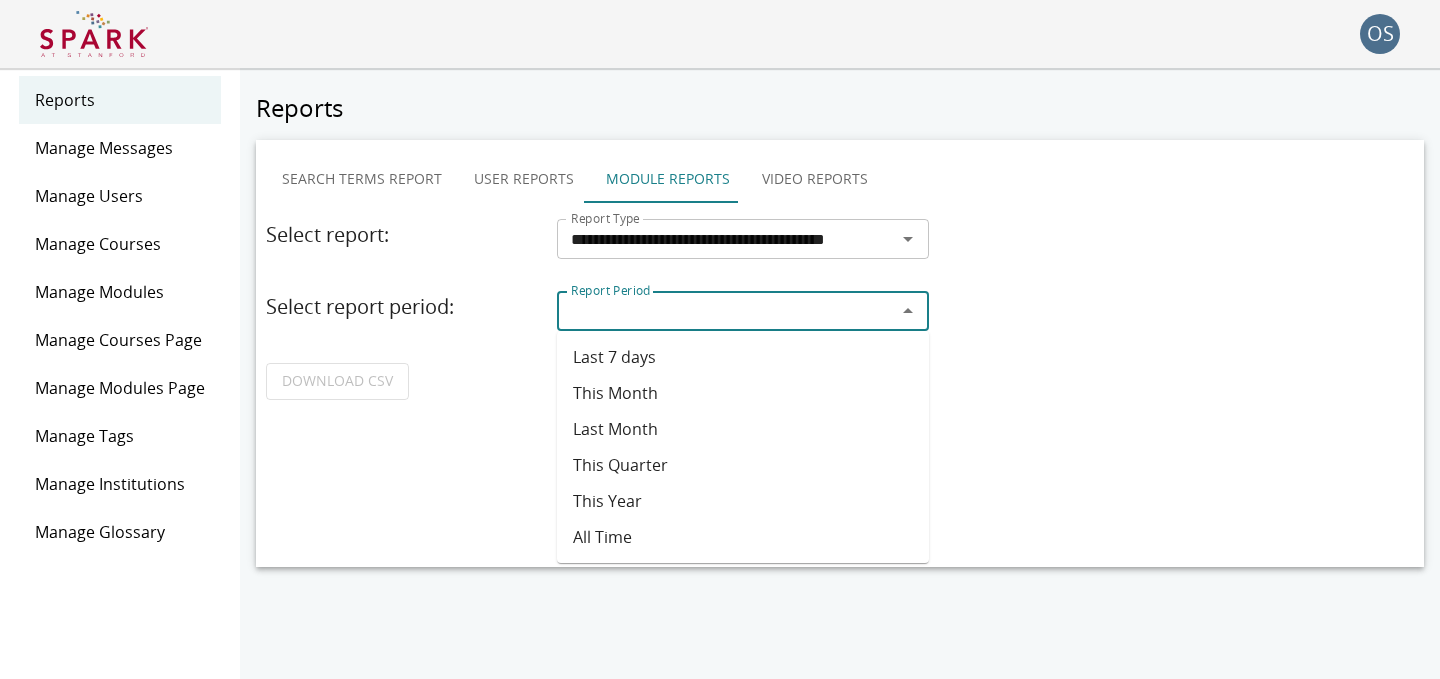 click on "This Year" at bounding box center [743, 501] 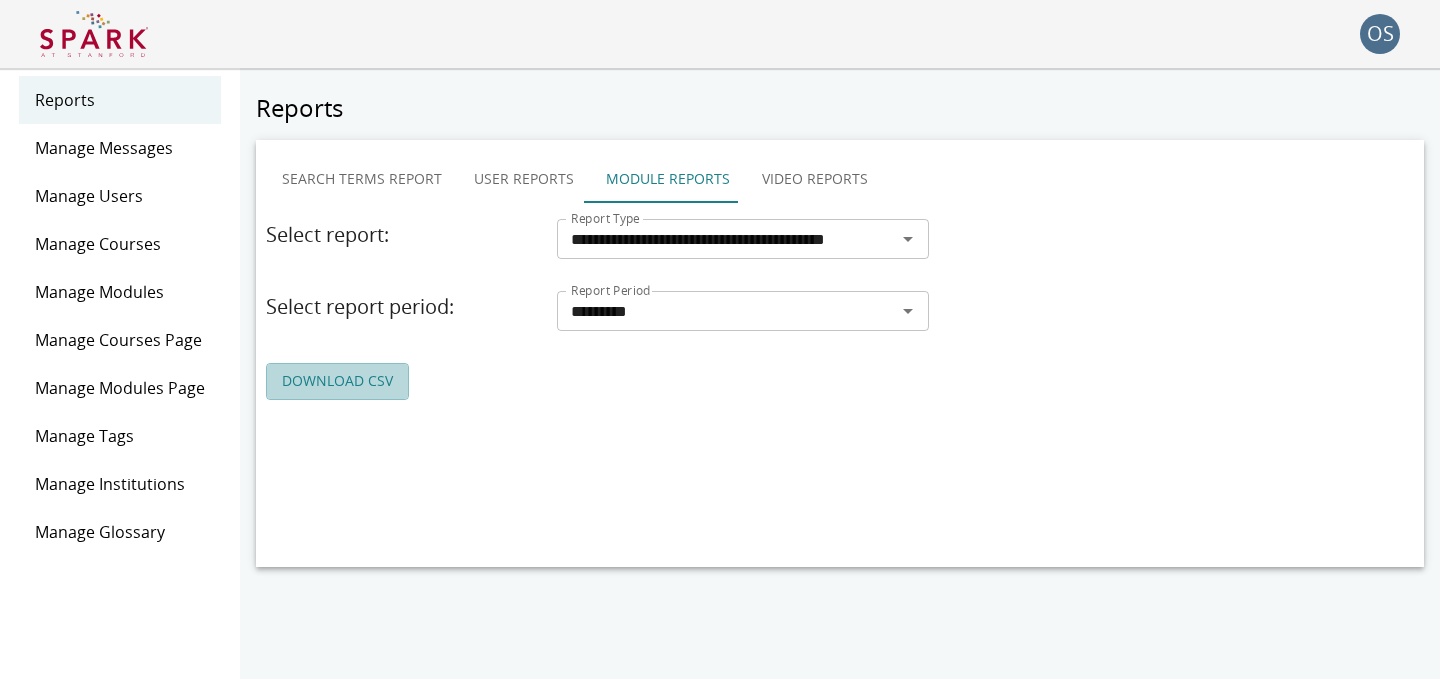 click on "DOWNLOAD CSV" at bounding box center [337, 381] 